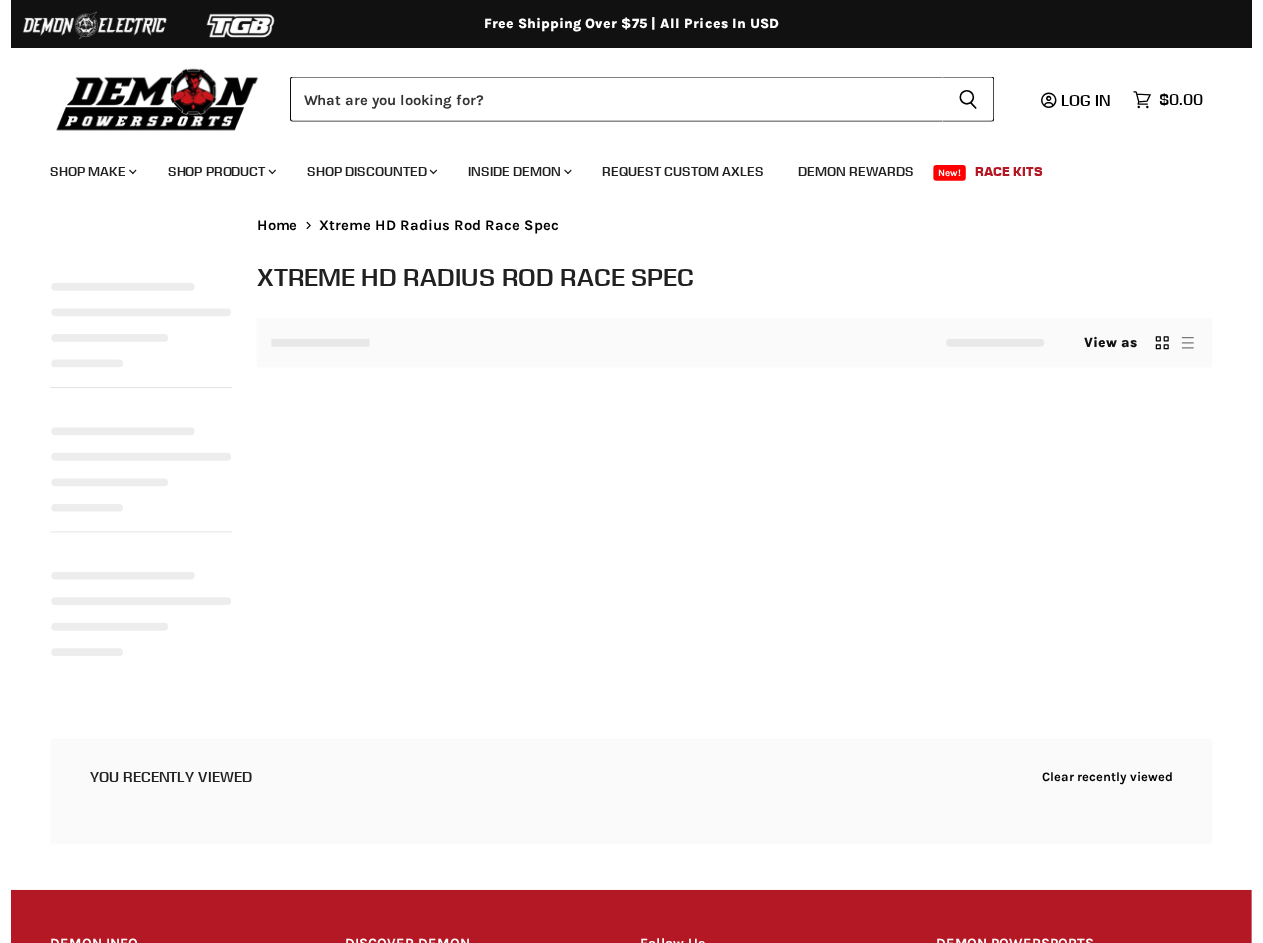 scroll, scrollTop: 0, scrollLeft: 0, axis: both 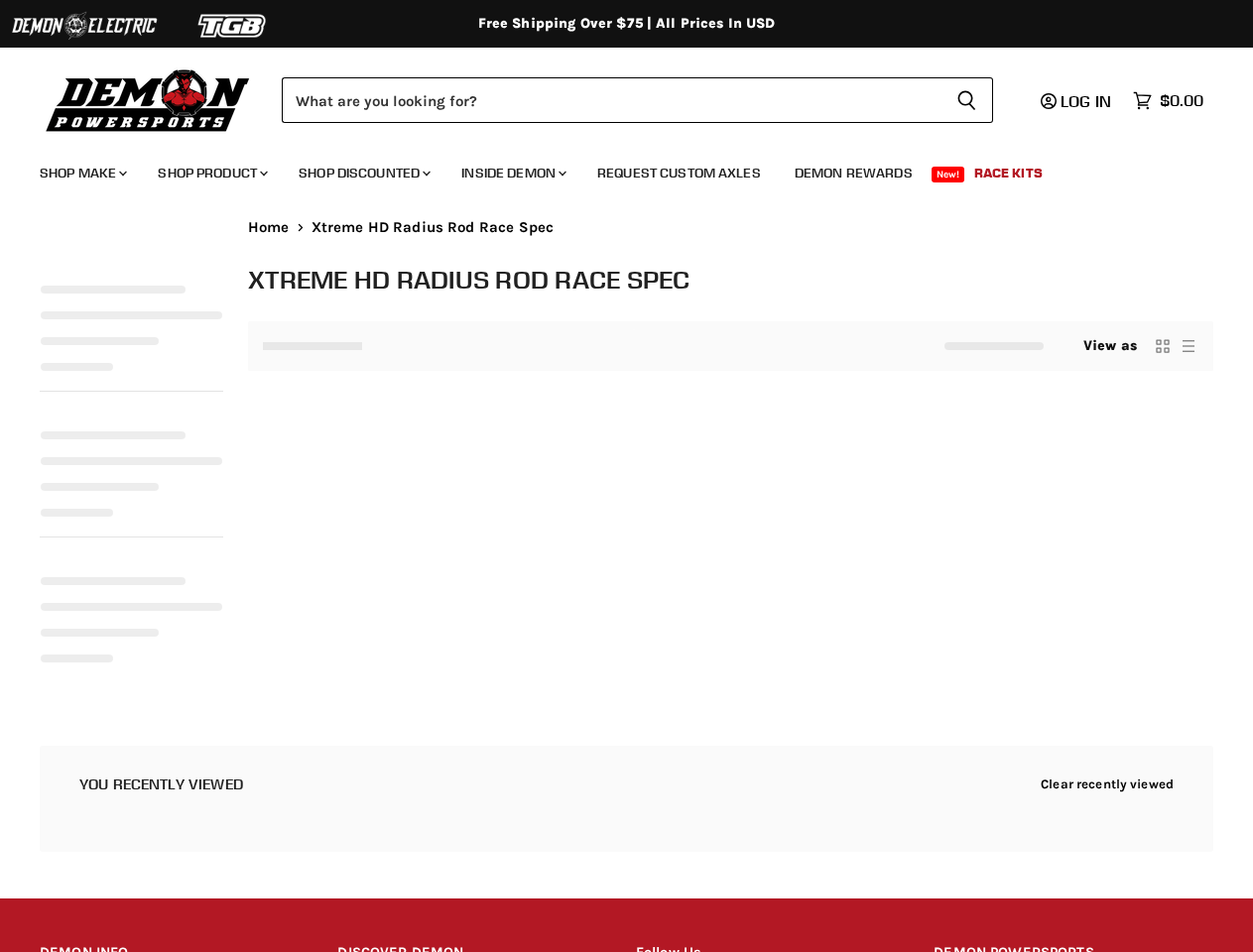 select on "**********" 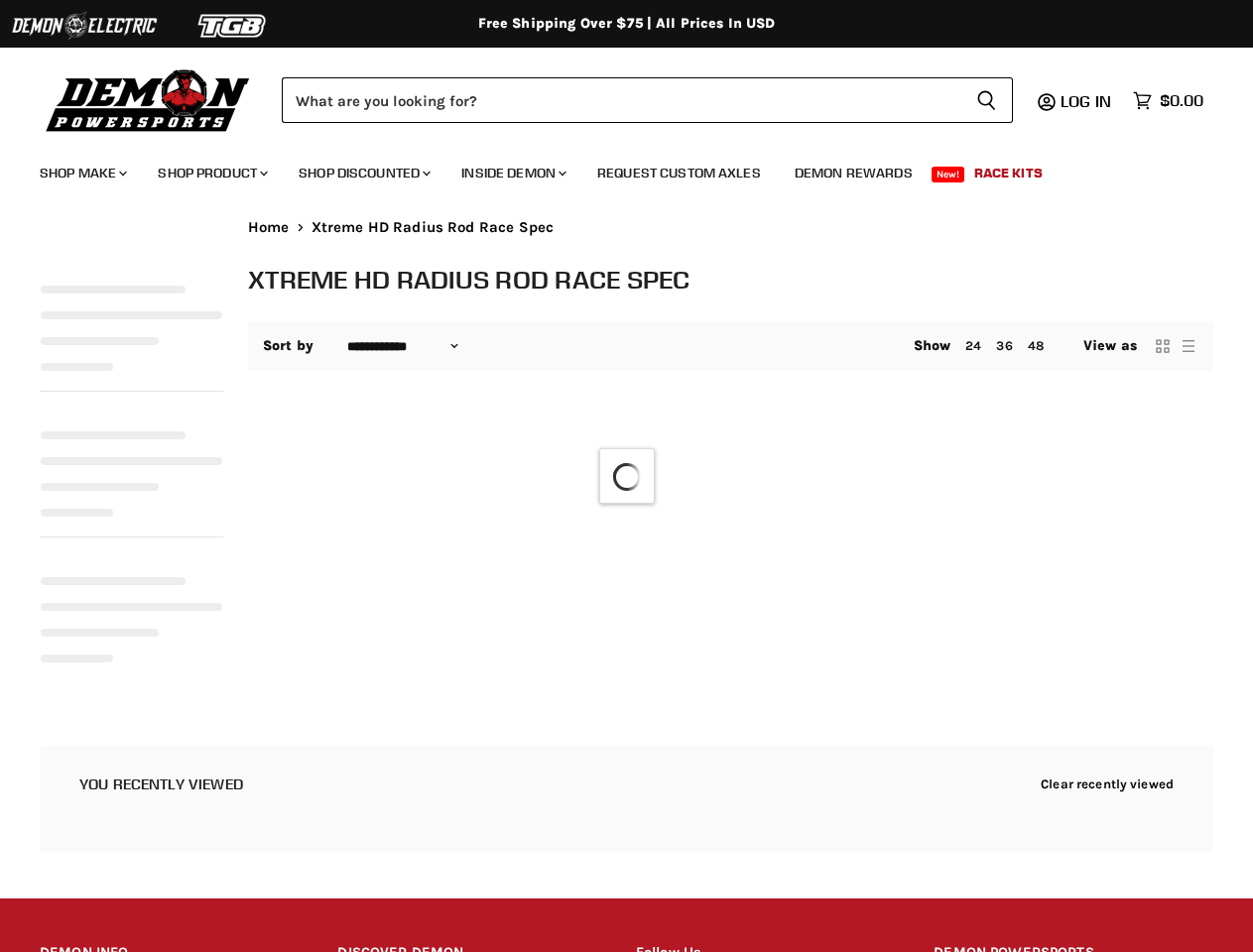 select on "**********" 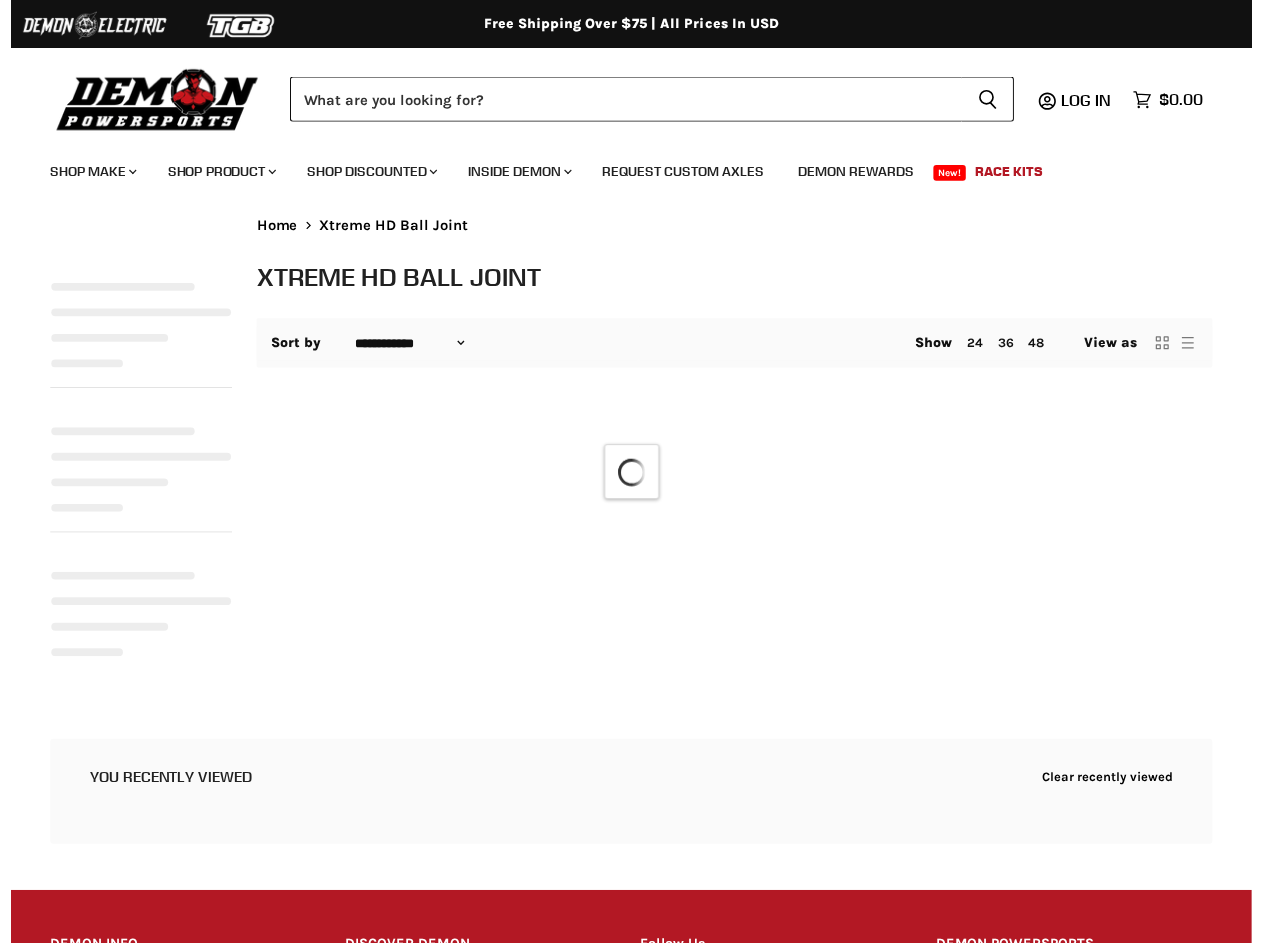 scroll, scrollTop: 0, scrollLeft: 0, axis: both 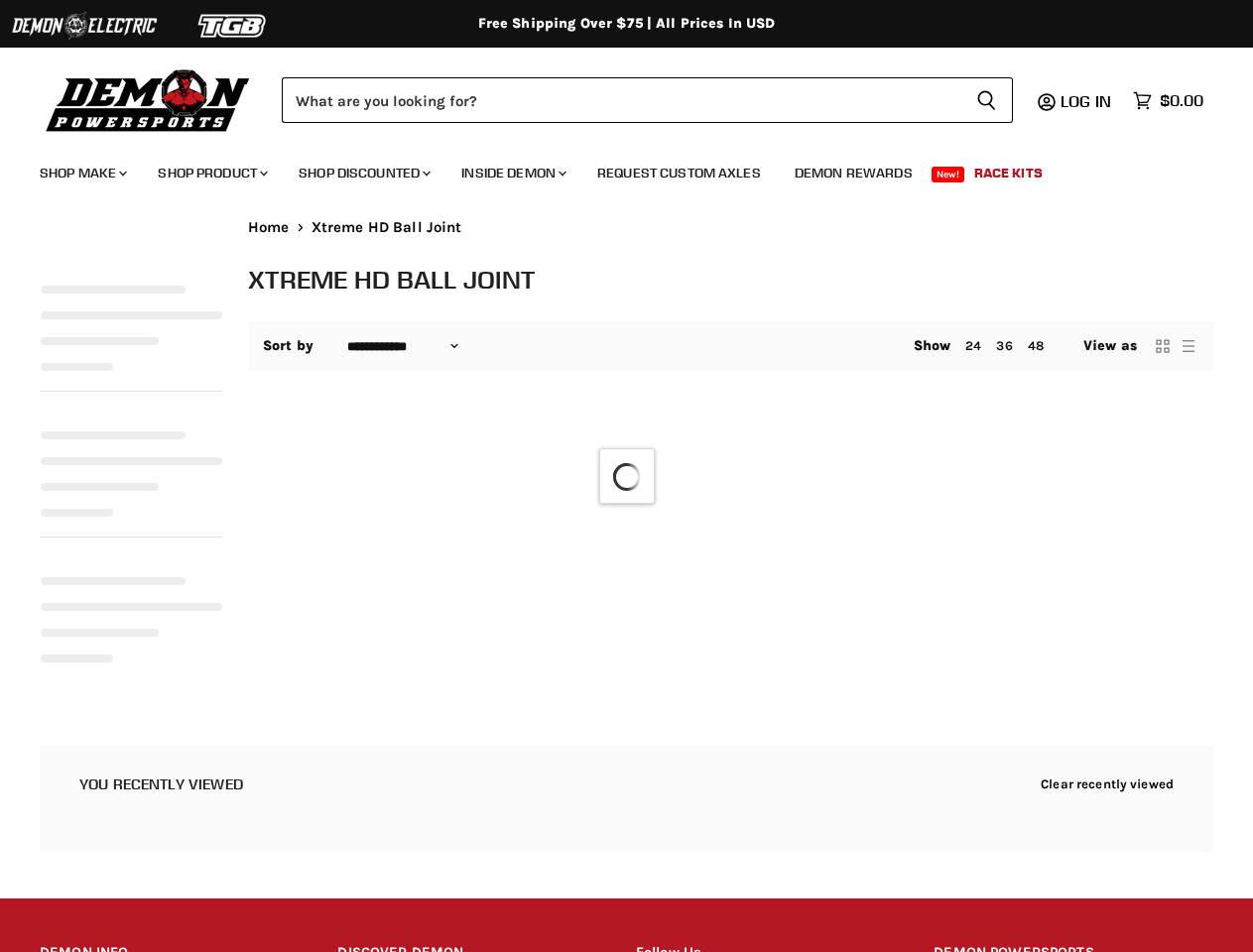 select on "**********" 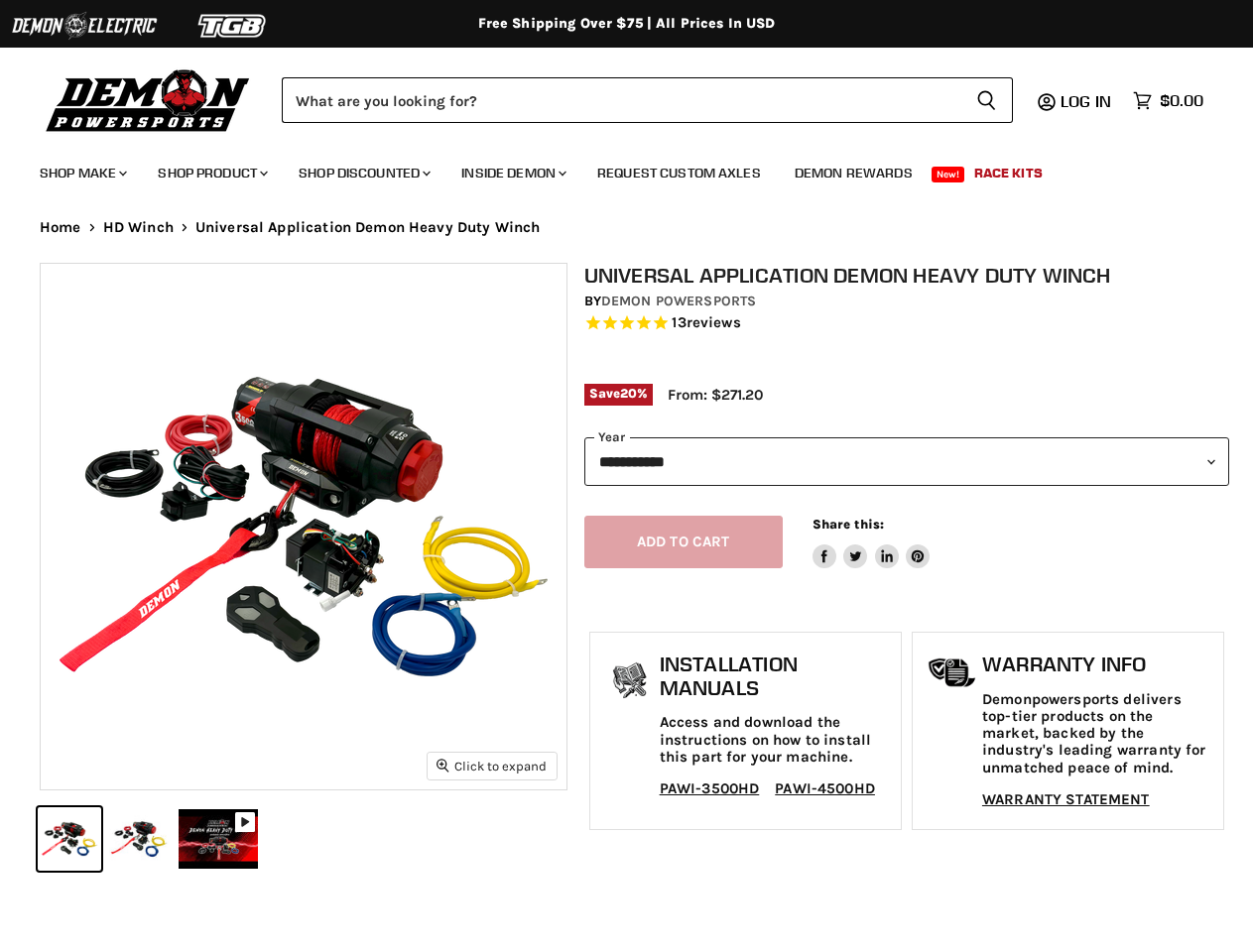 scroll, scrollTop: 0, scrollLeft: 0, axis: both 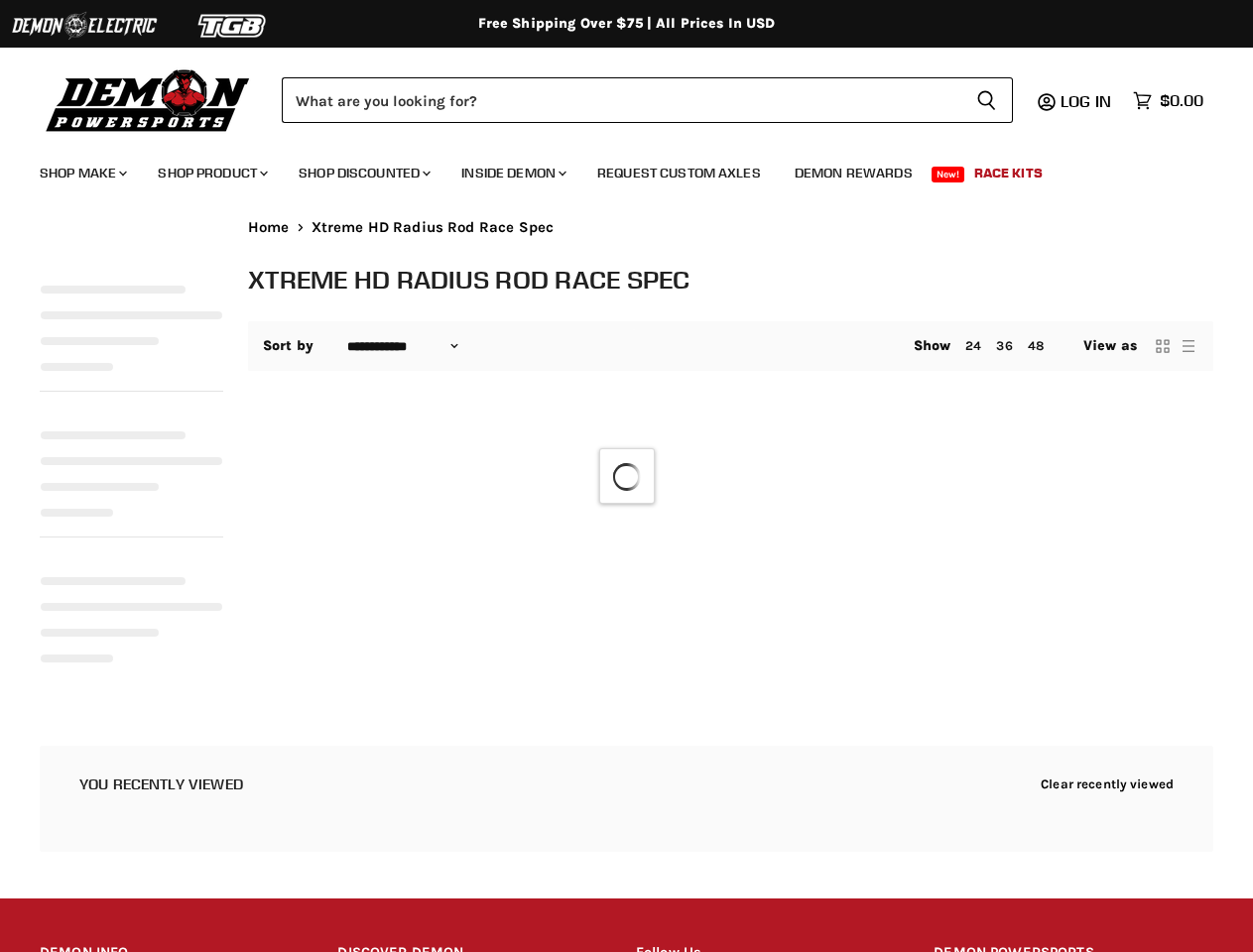 select on "**********" 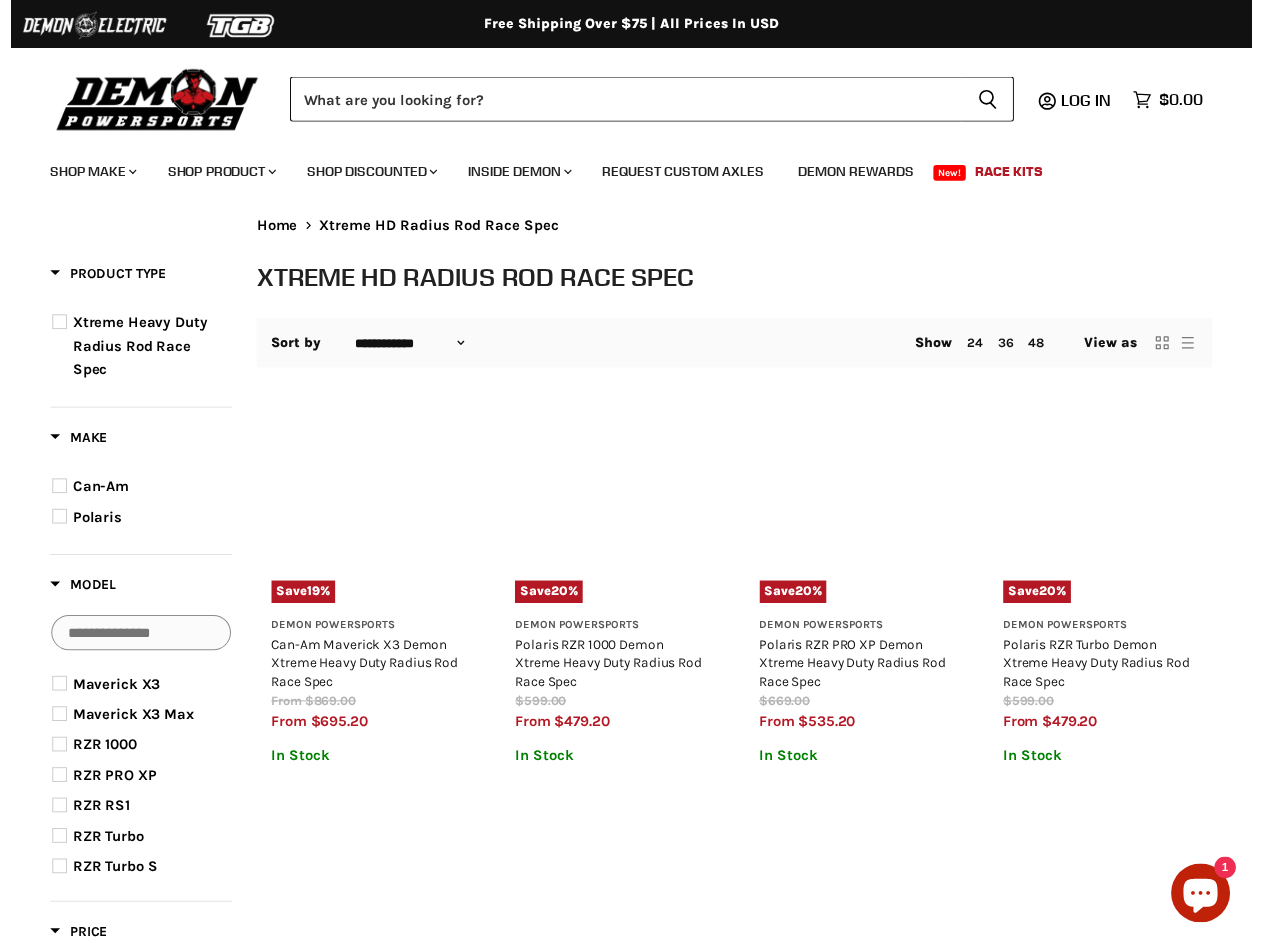 scroll, scrollTop: 0, scrollLeft: 0, axis: both 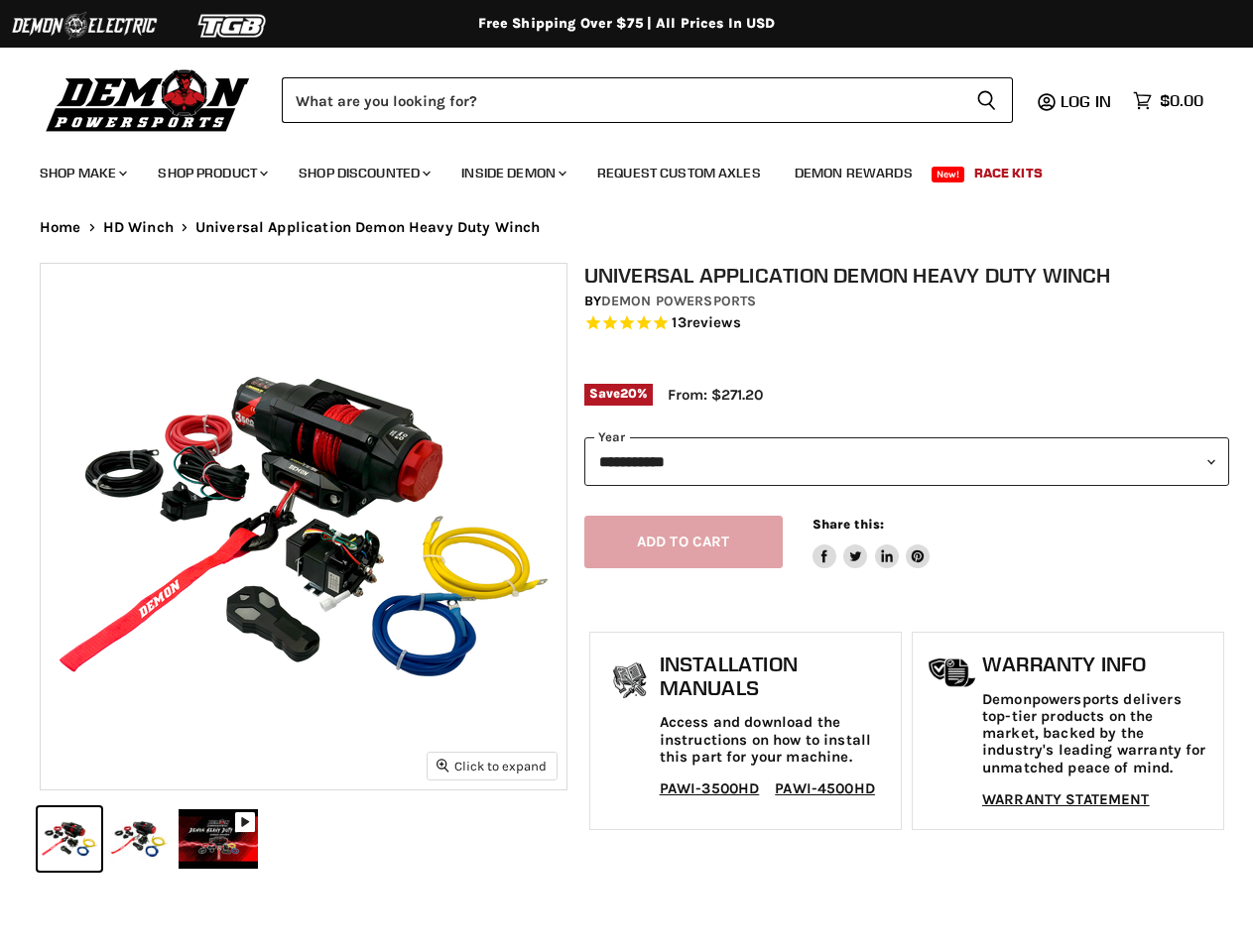 select on "******" 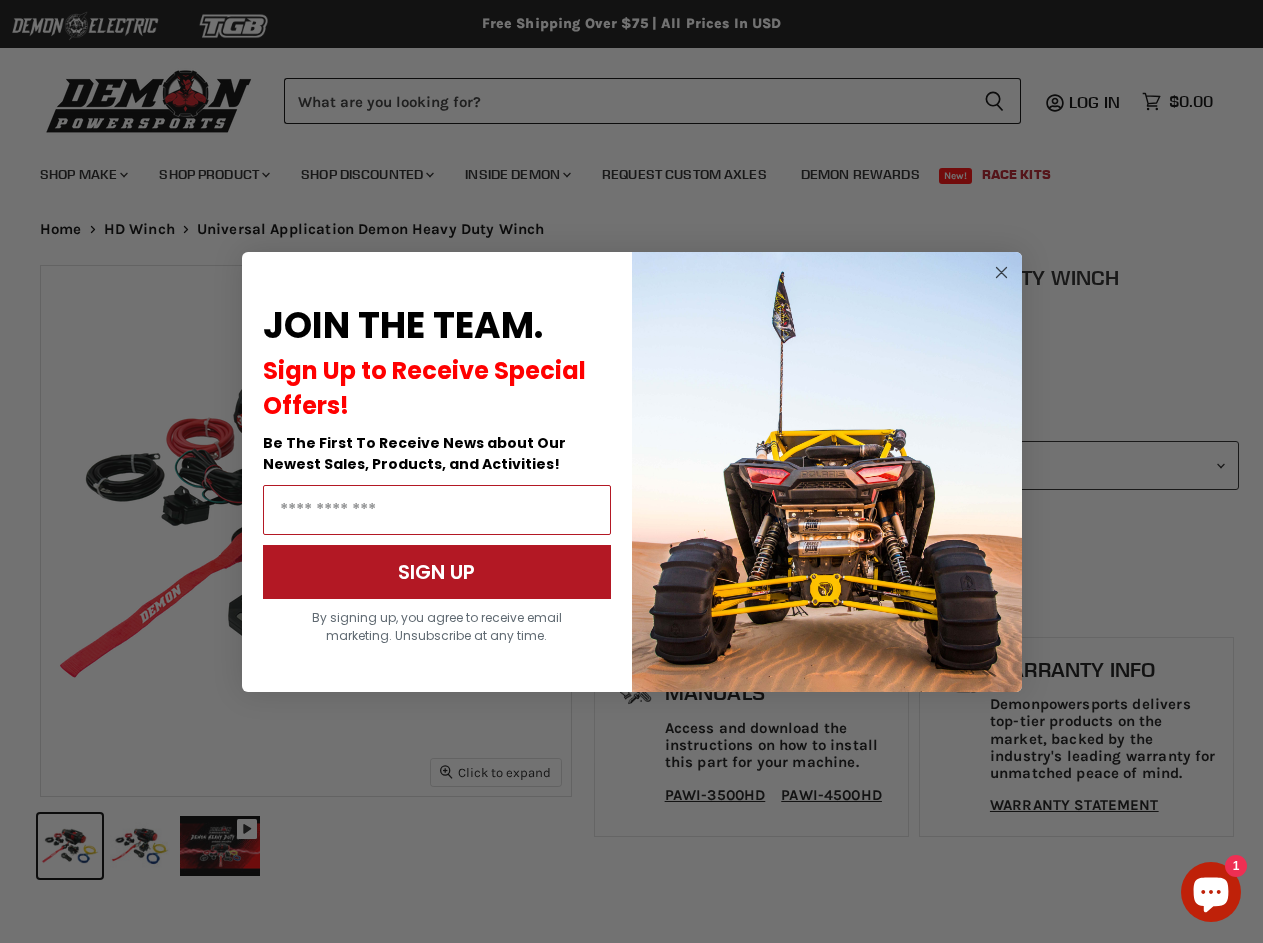 scroll, scrollTop: 0, scrollLeft: 0, axis: both 